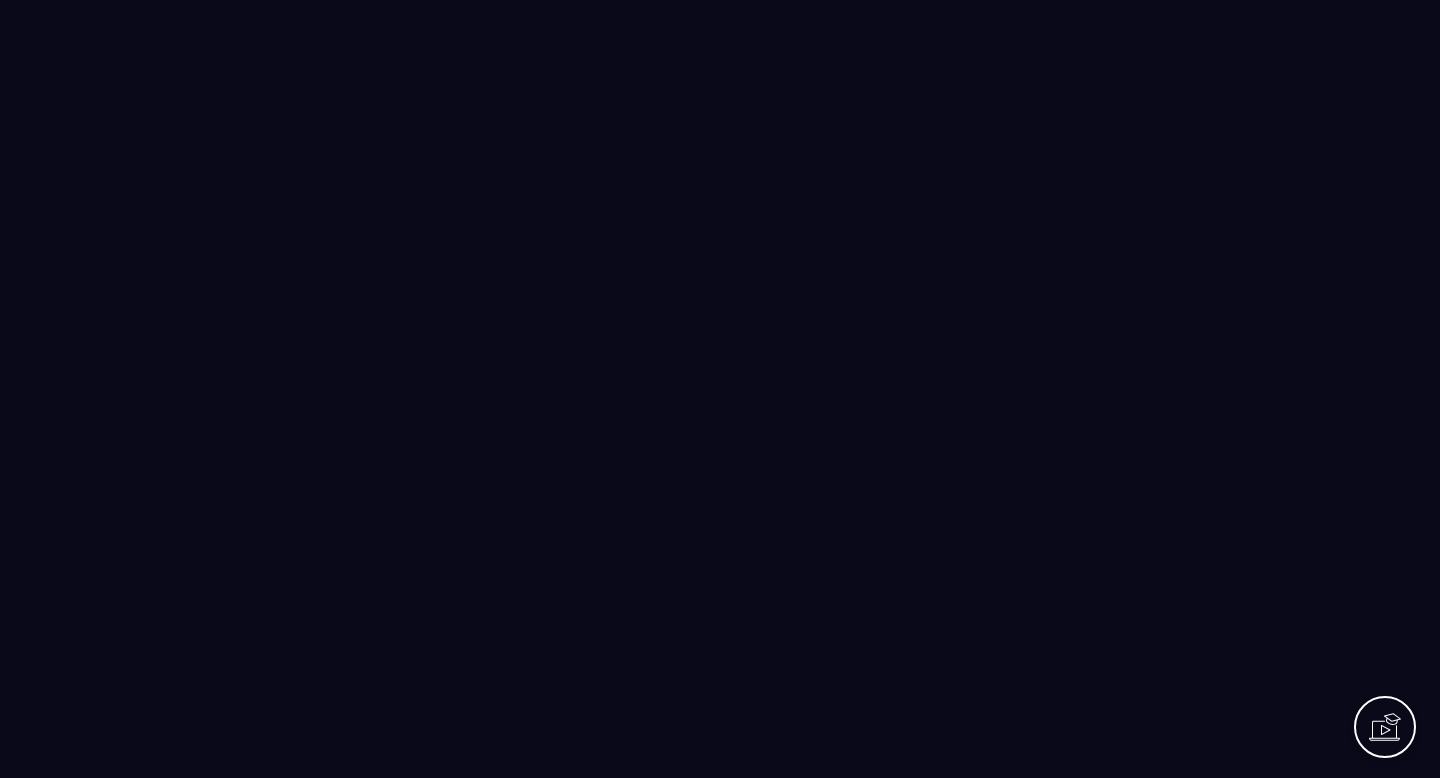 scroll, scrollTop: 0, scrollLeft: 0, axis: both 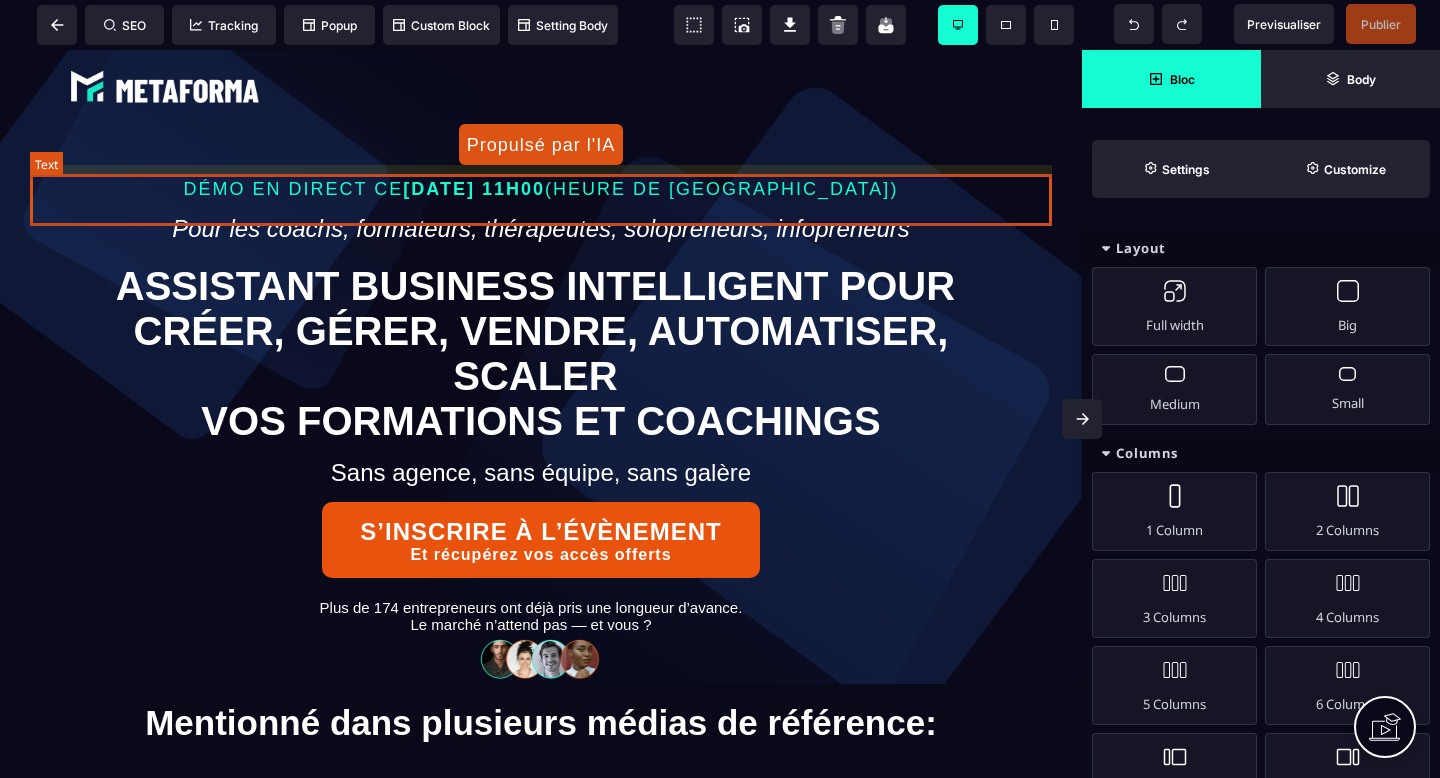 click on "DÉMO EN DIRECT [DATE][DATE] 11H00  (HEURE DE [GEOGRAPHIC_DATA])" at bounding box center (541, 189) 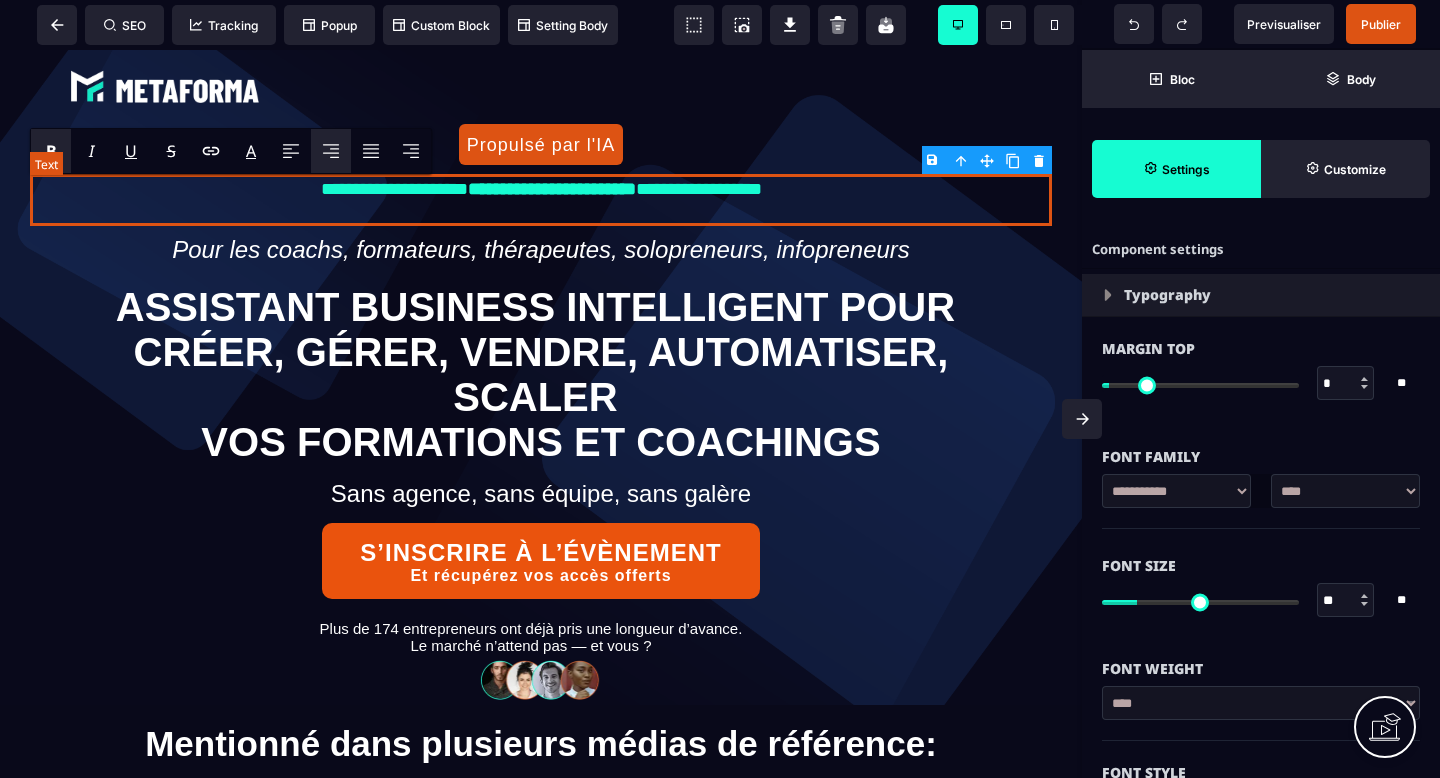 type 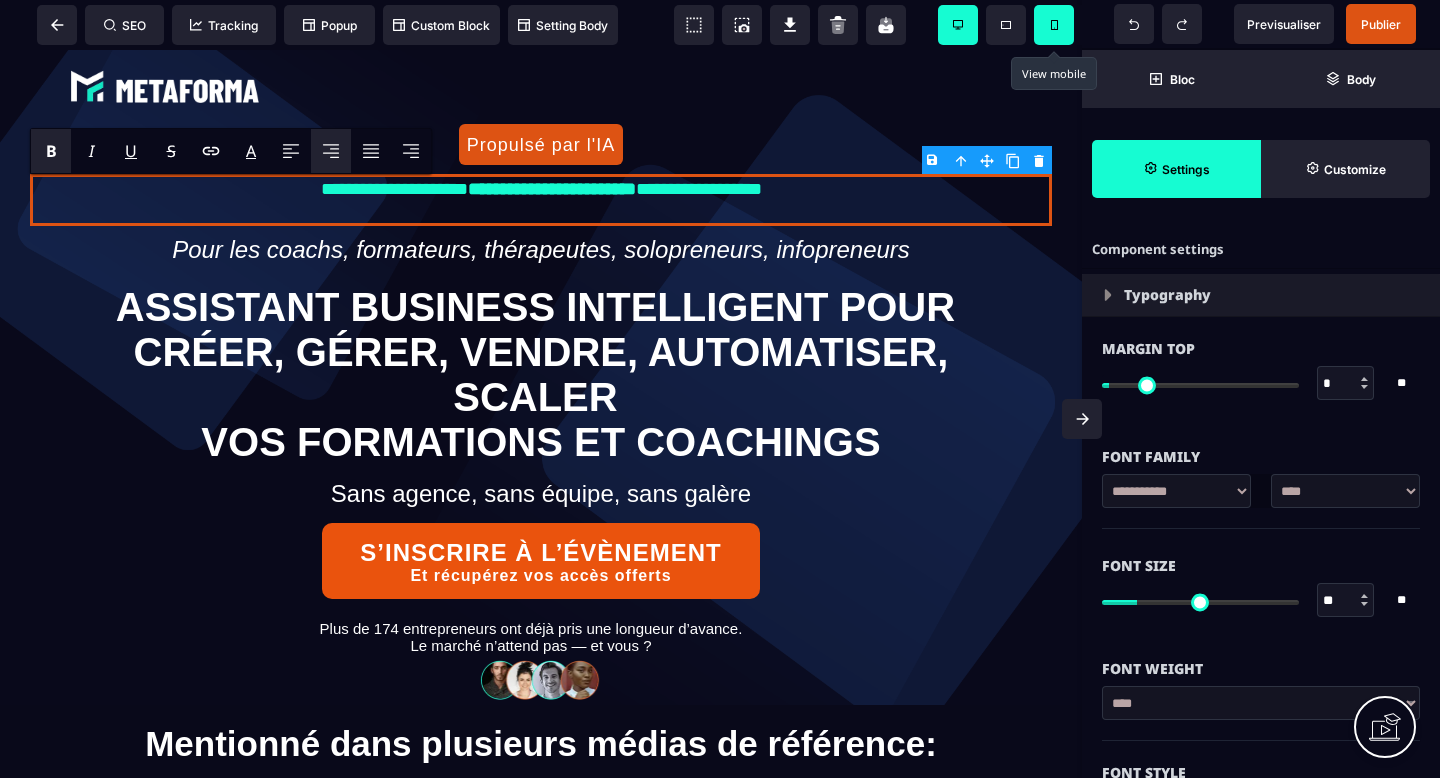 click at bounding box center [1054, 25] 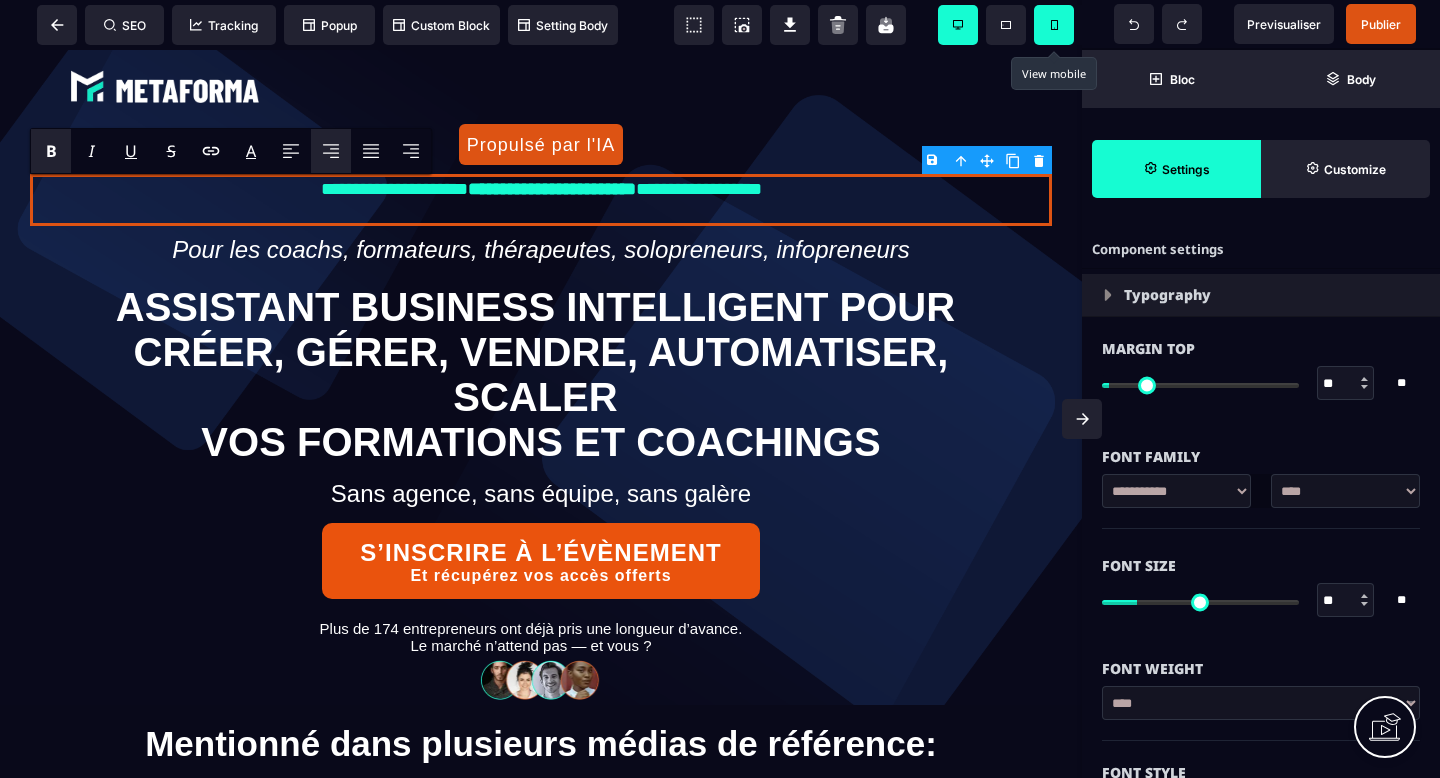 select on "***" 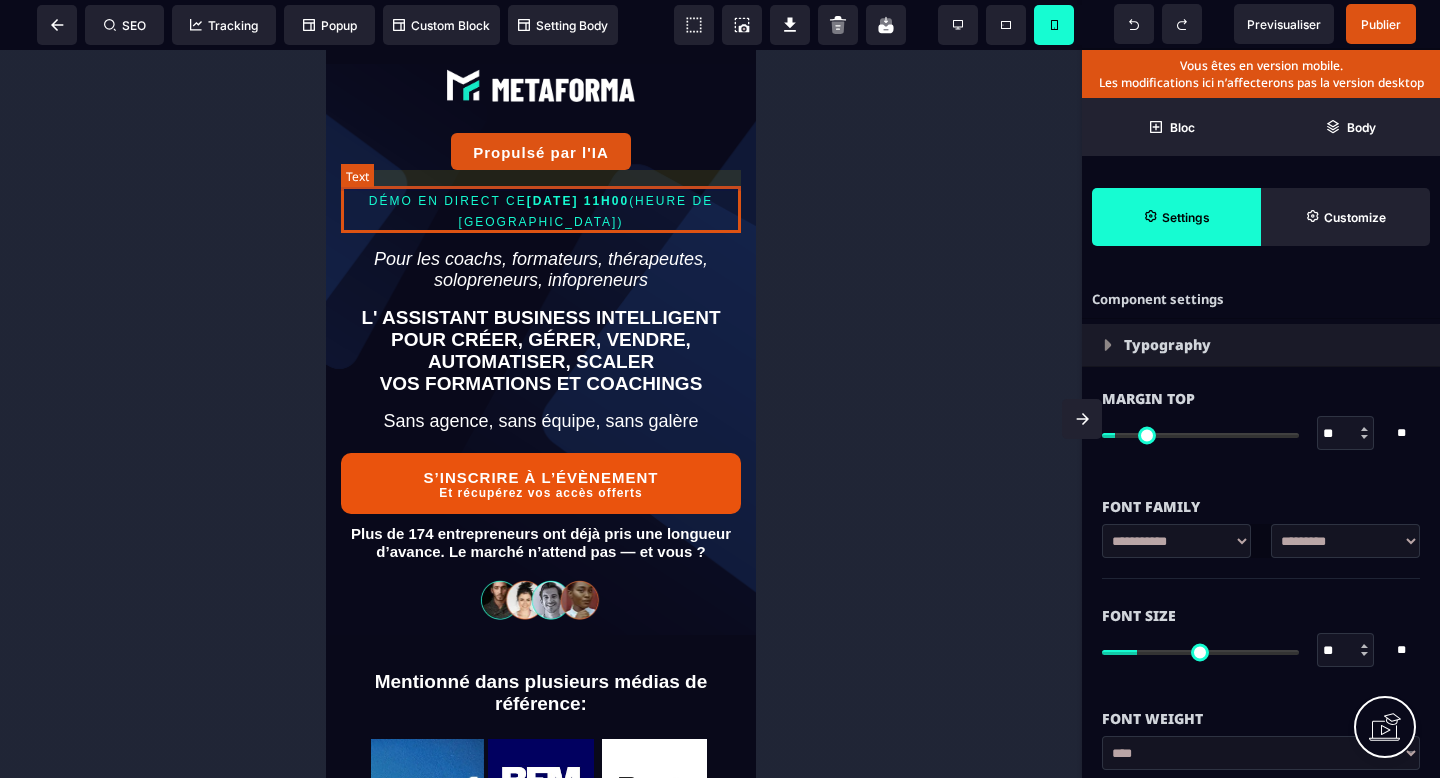 click on "DÉMO EN DIRECT [DATE][DATE] 11H00  (HEURE DE [GEOGRAPHIC_DATA])" at bounding box center (541, 209) 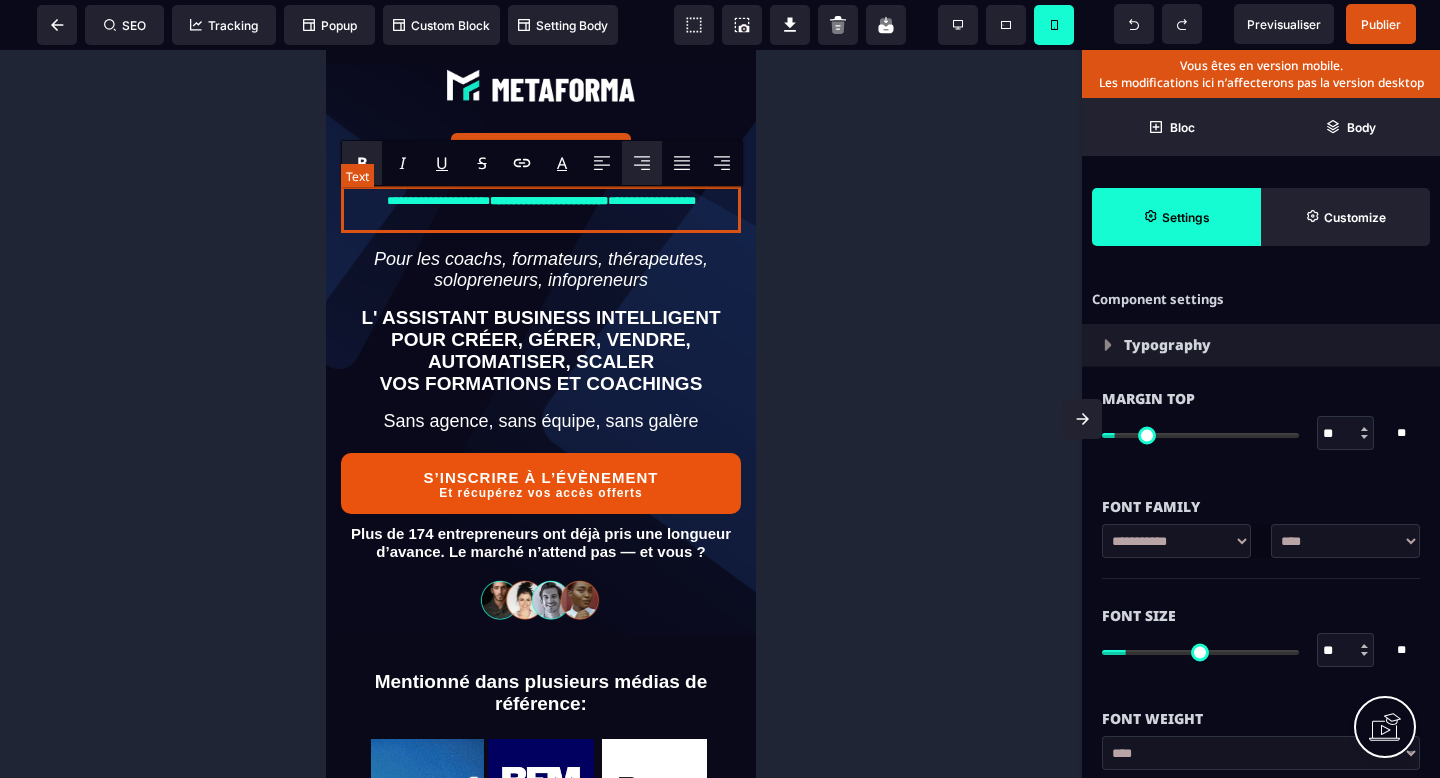 type 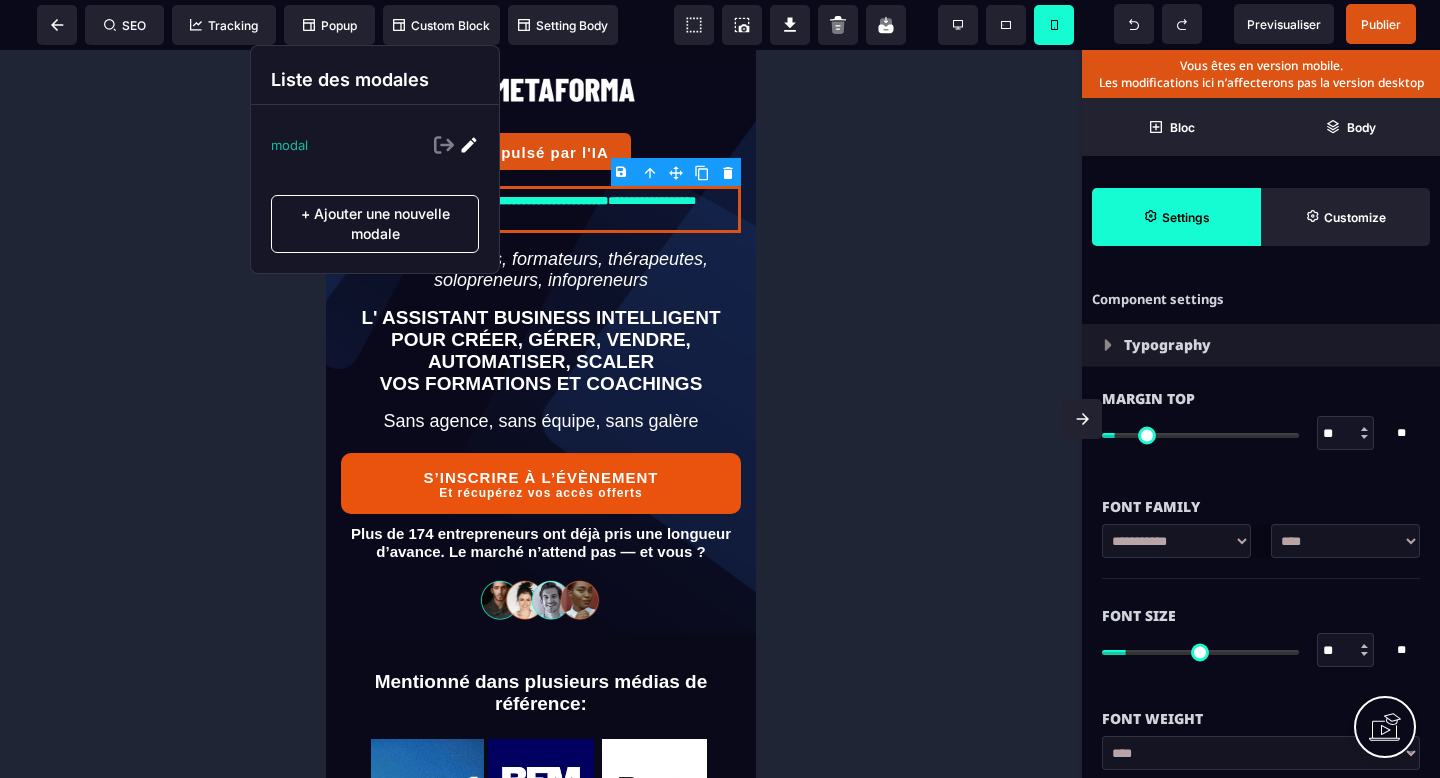 click on "modal" at bounding box center [289, 145] 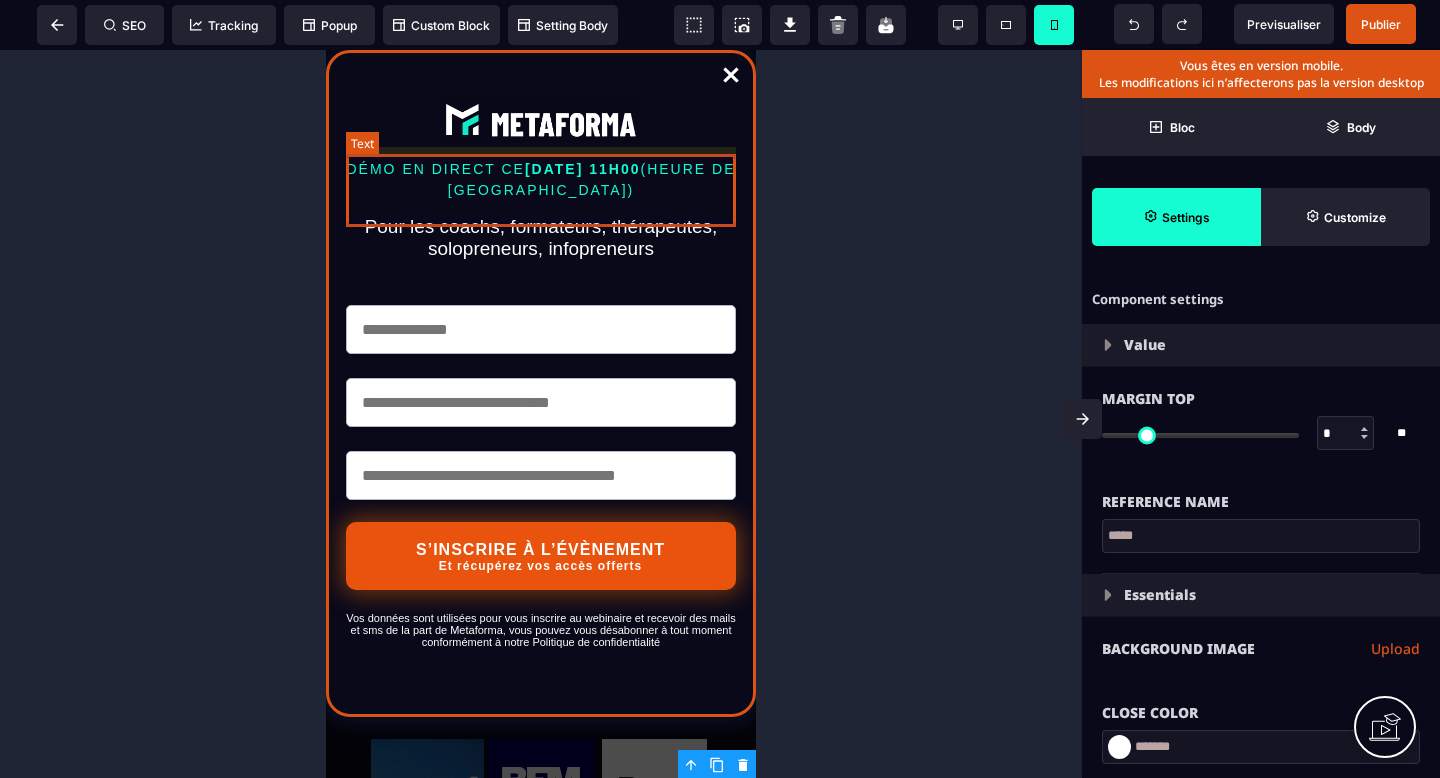 click on "DÉMO EN DIRECT [DATE][DATE] 11H00
(HEURE DE [GEOGRAPHIC_DATA])" at bounding box center (541, 180) 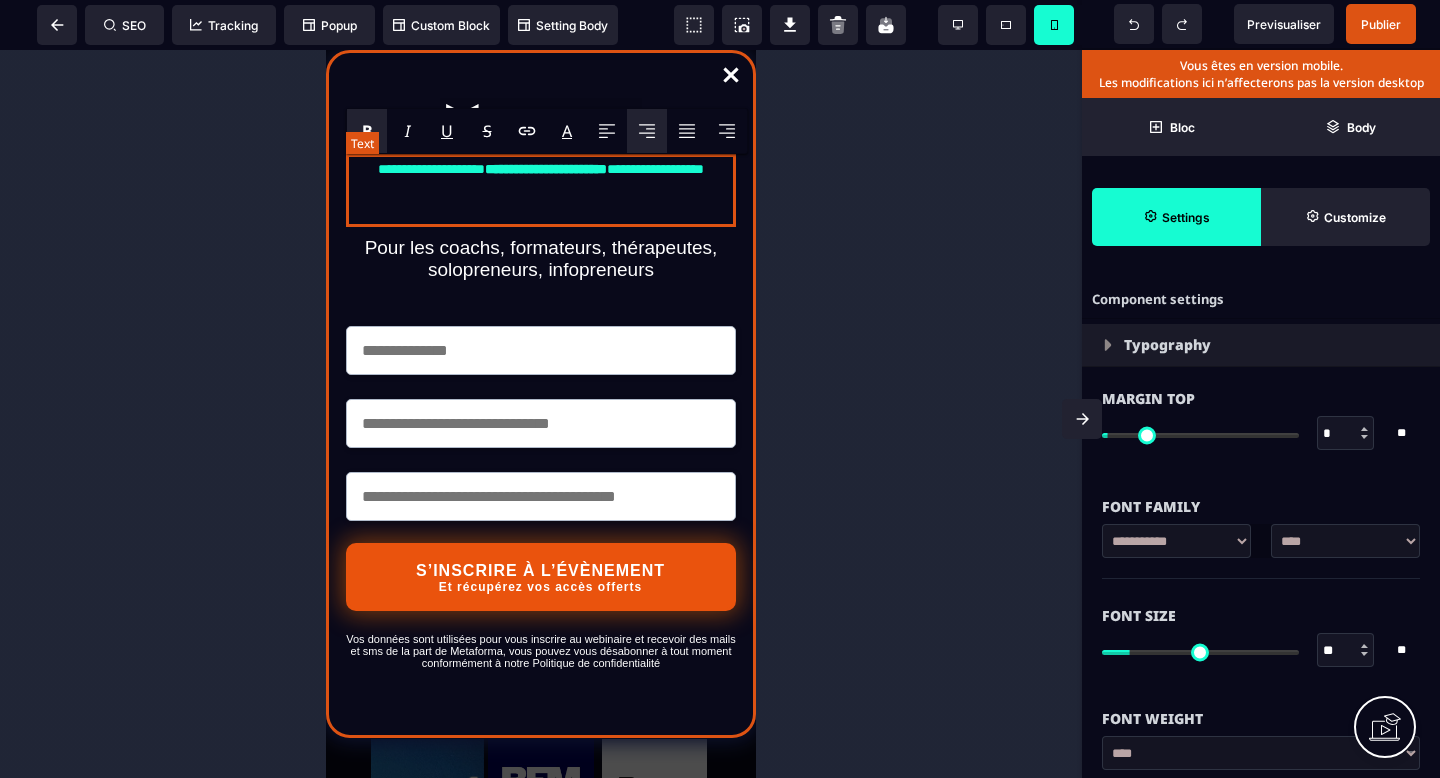 type 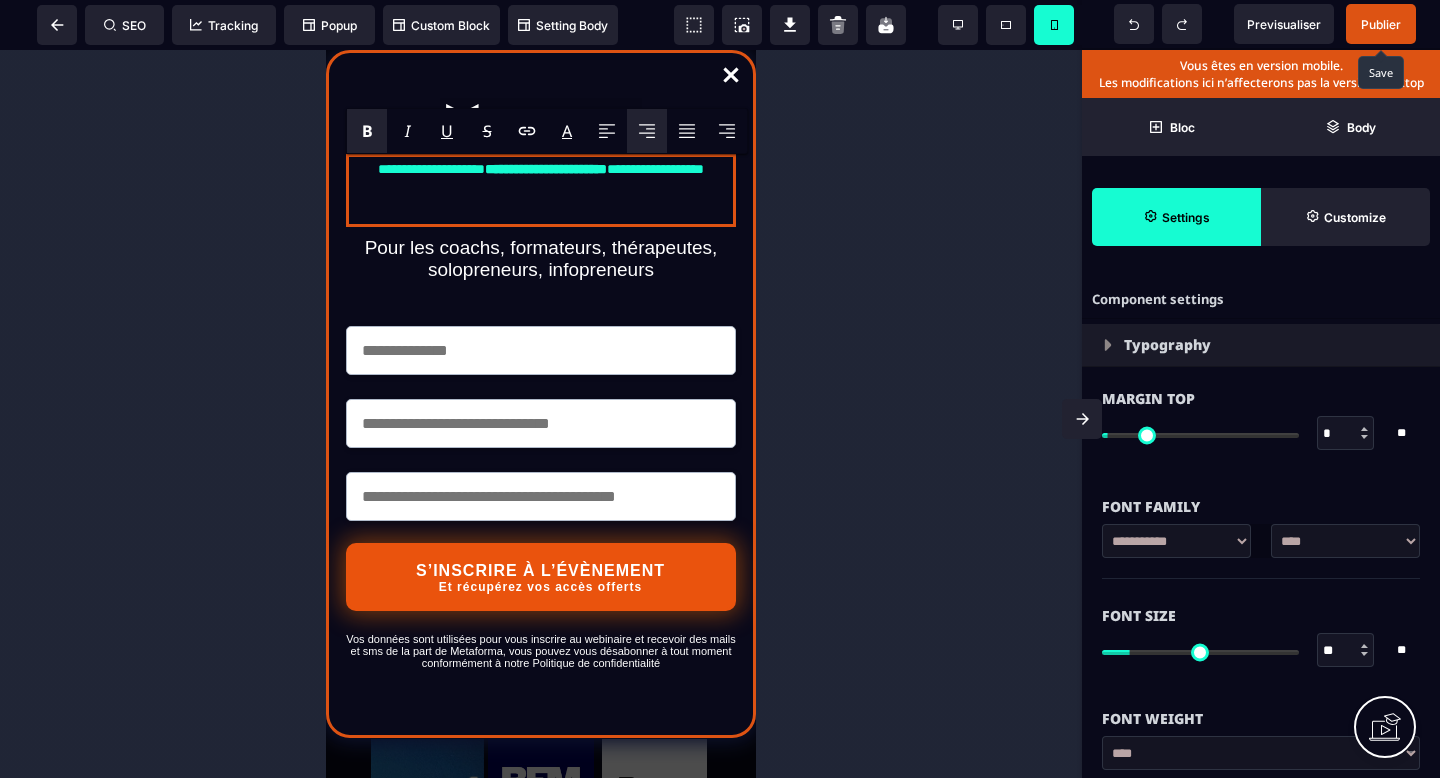 click on "Publier" at bounding box center (1381, 24) 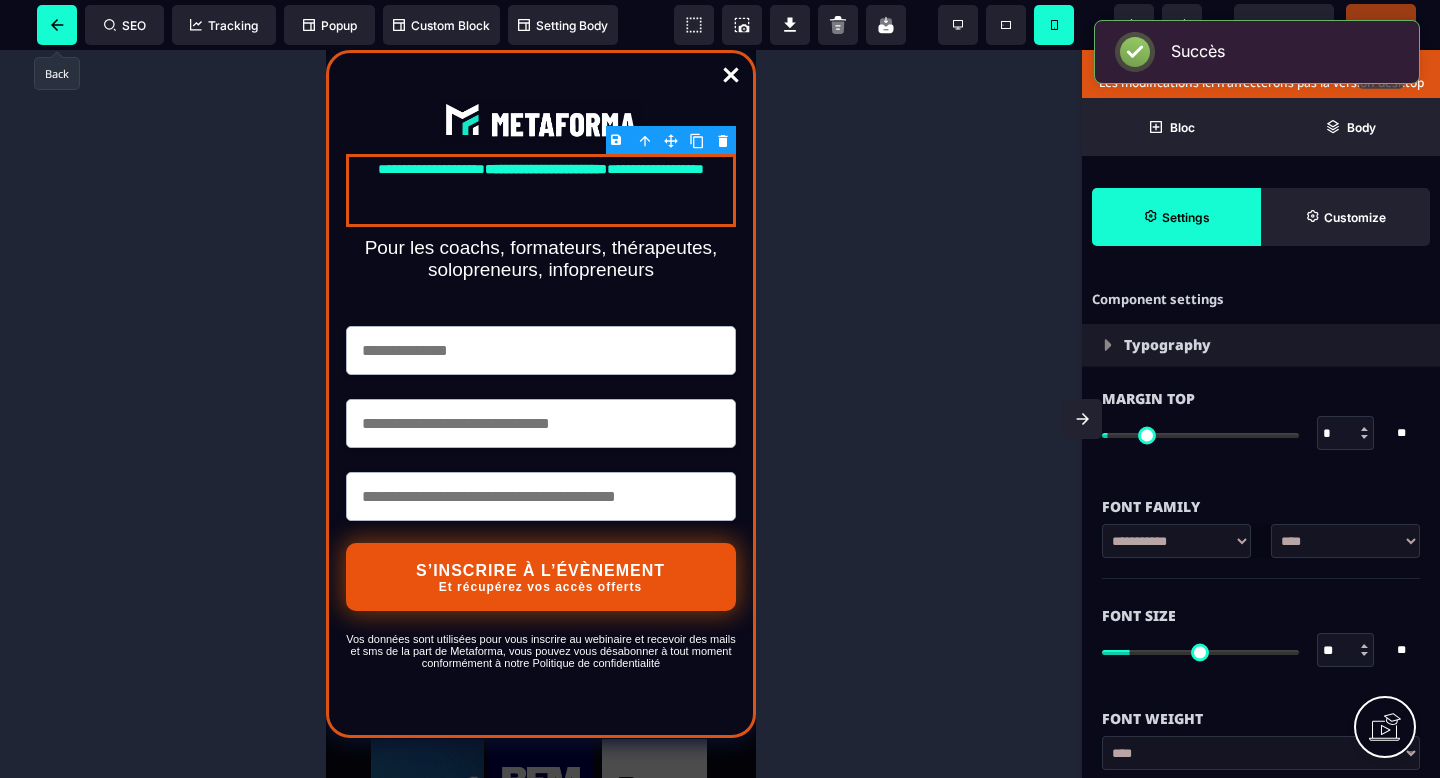 click 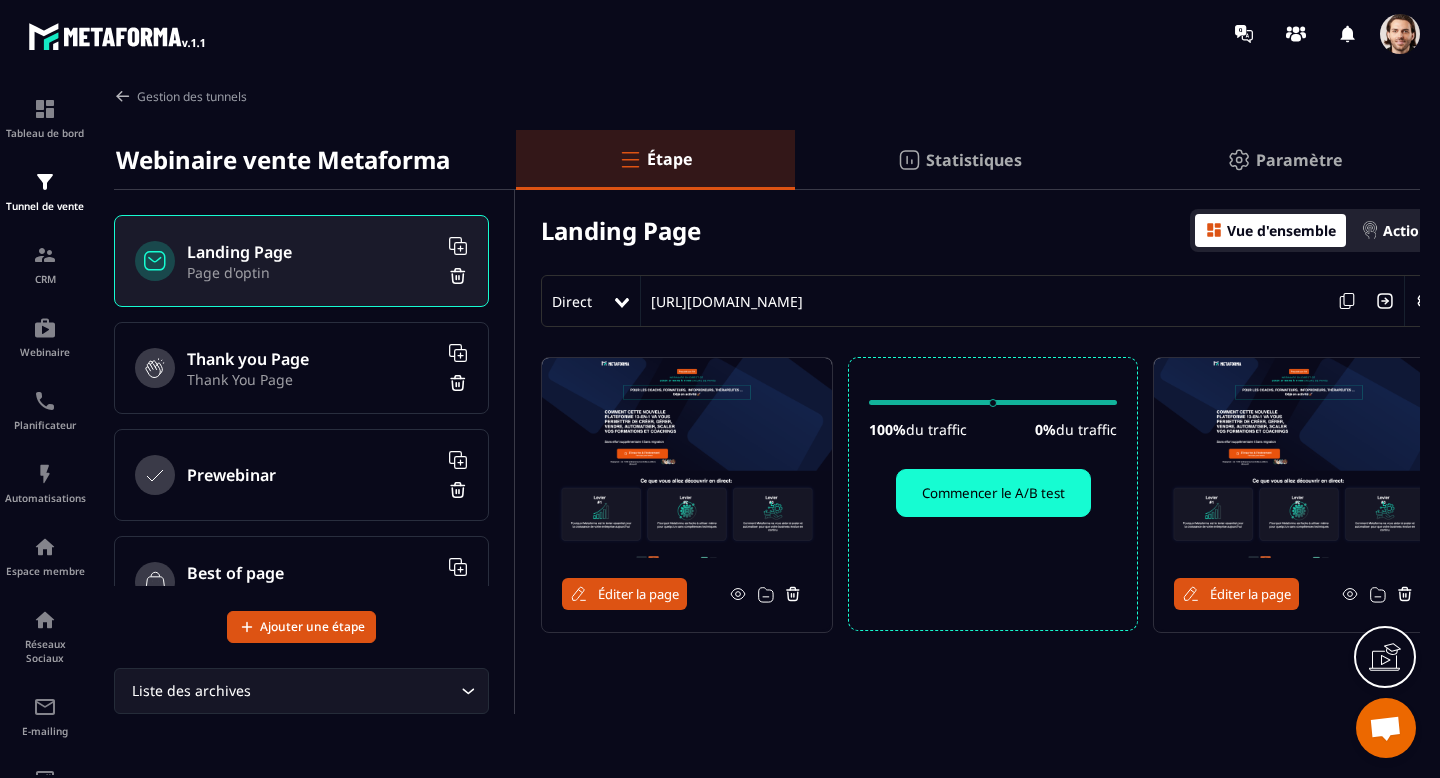 click on "Thank You Page" at bounding box center (312, 379) 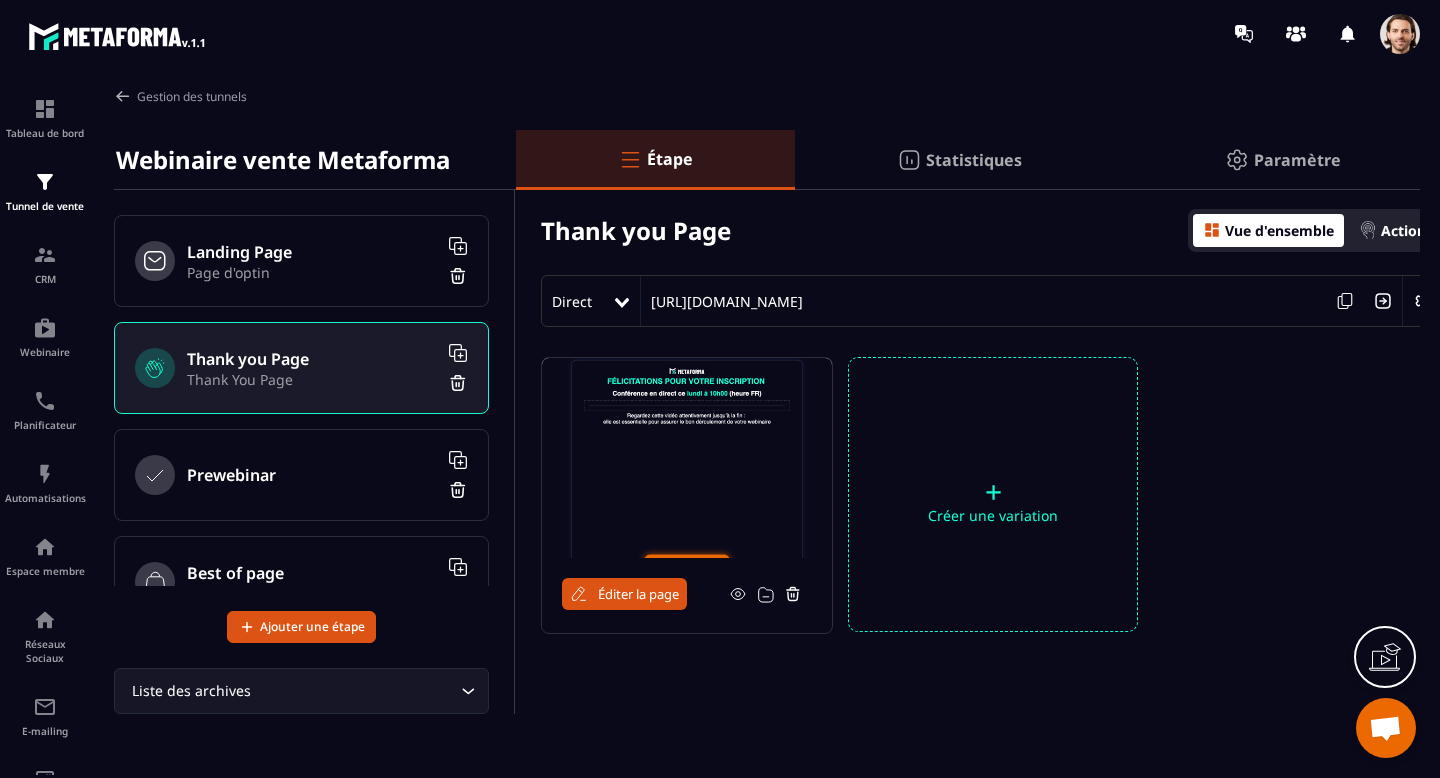 click on "Éditer la page" at bounding box center [638, 594] 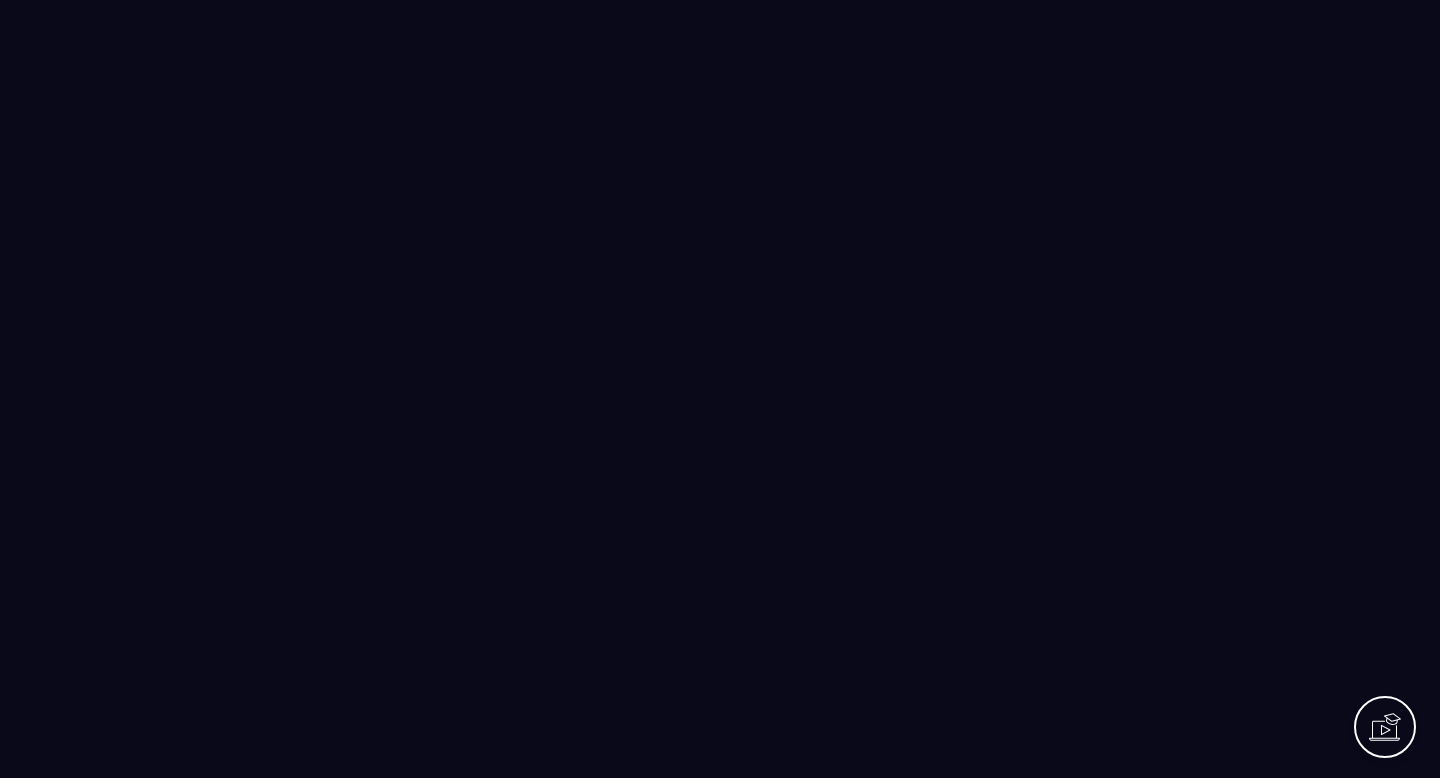 scroll, scrollTop: 0, scrollLeft: 0, axis: both 